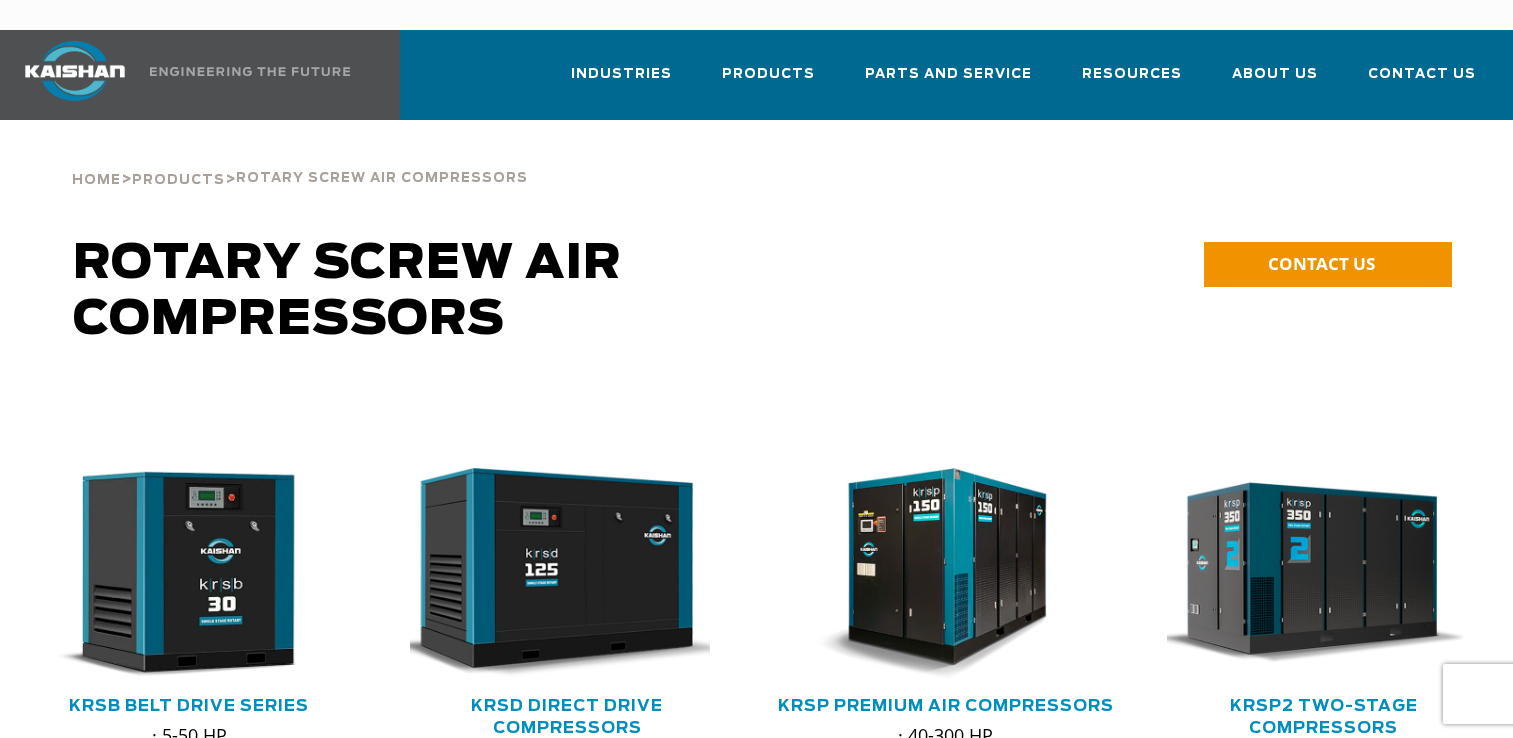 scroll, scrollTop: 0, scrollLeft: 0, axis: both 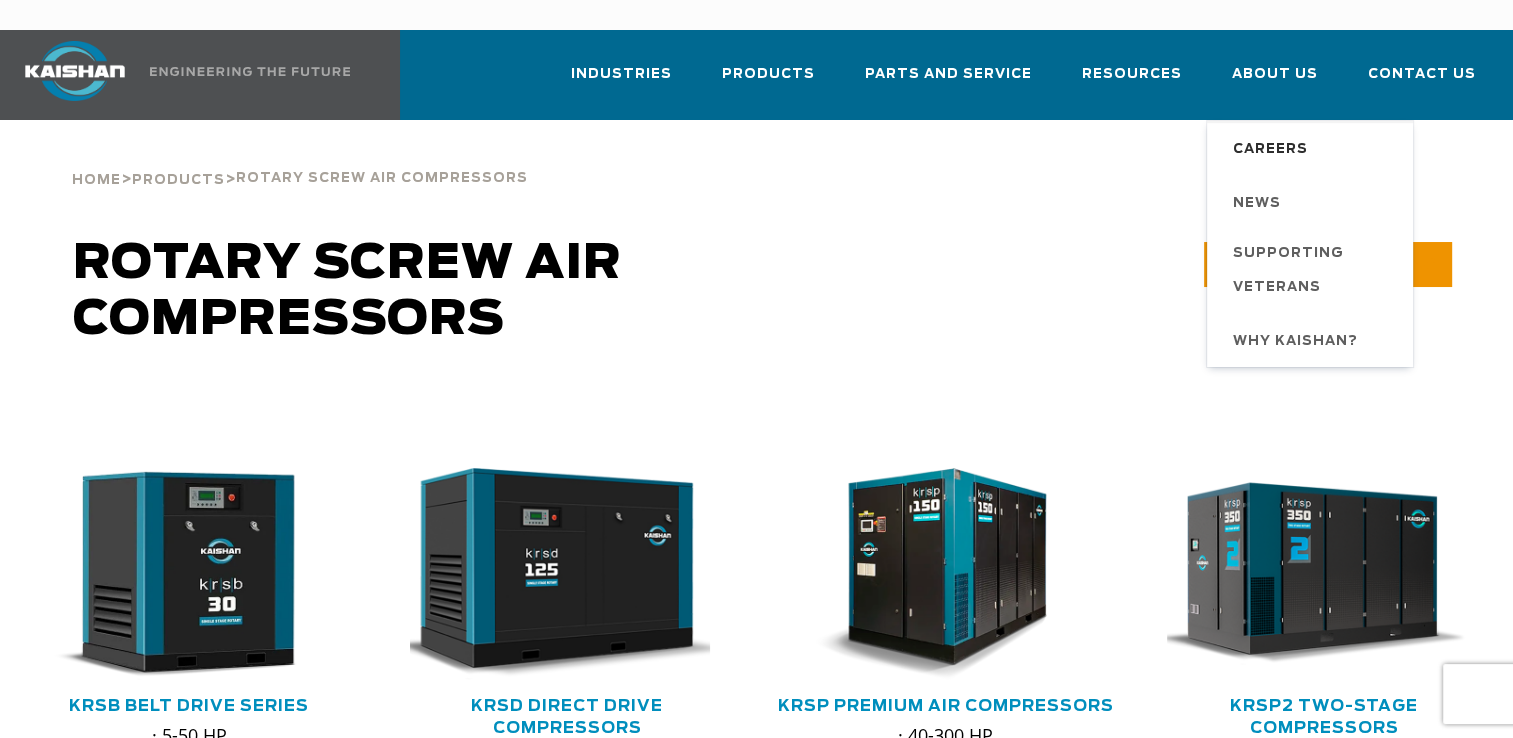 click on "Careers" at bounding box center (1270, 150) 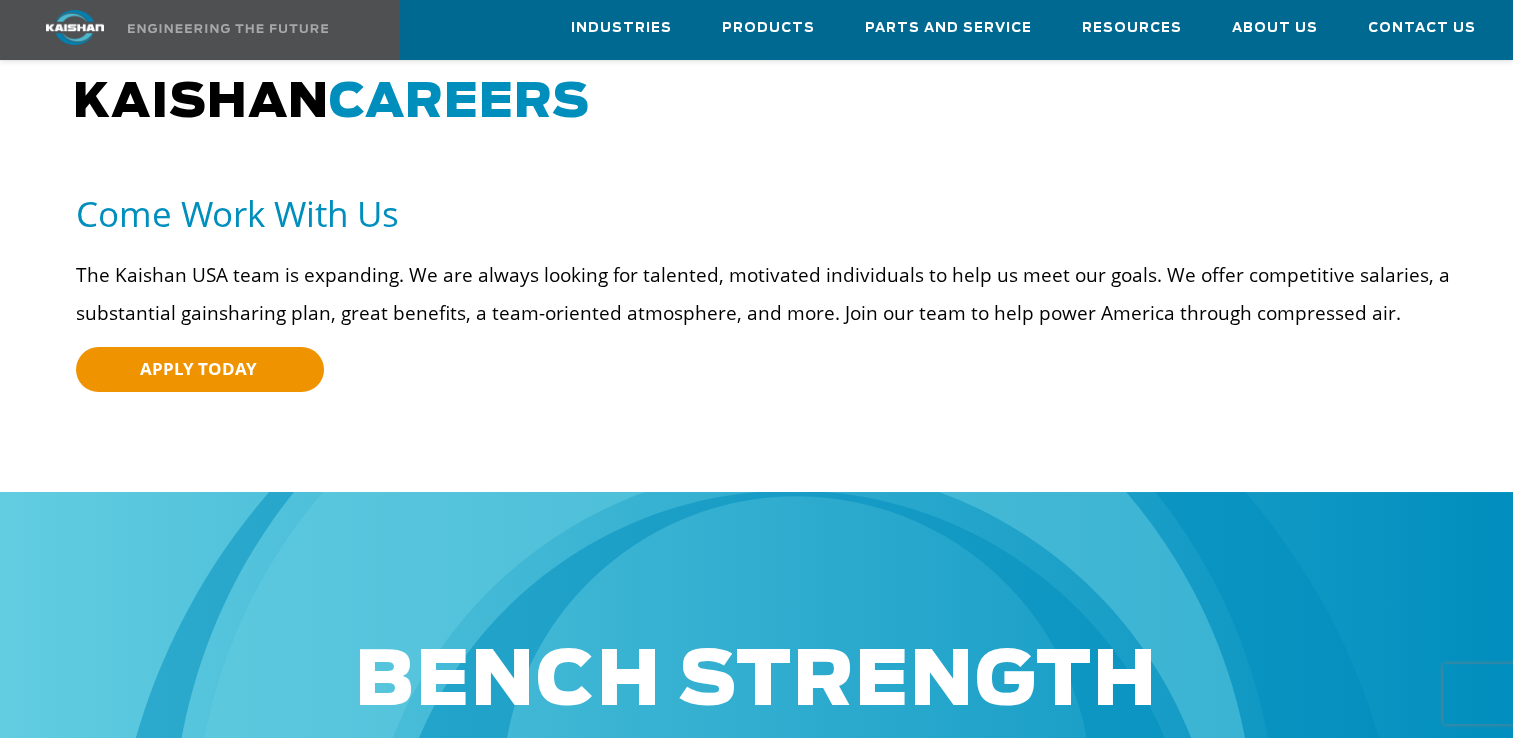 scroll, scrollTop: 0, scrollLeft: 0, axis: both 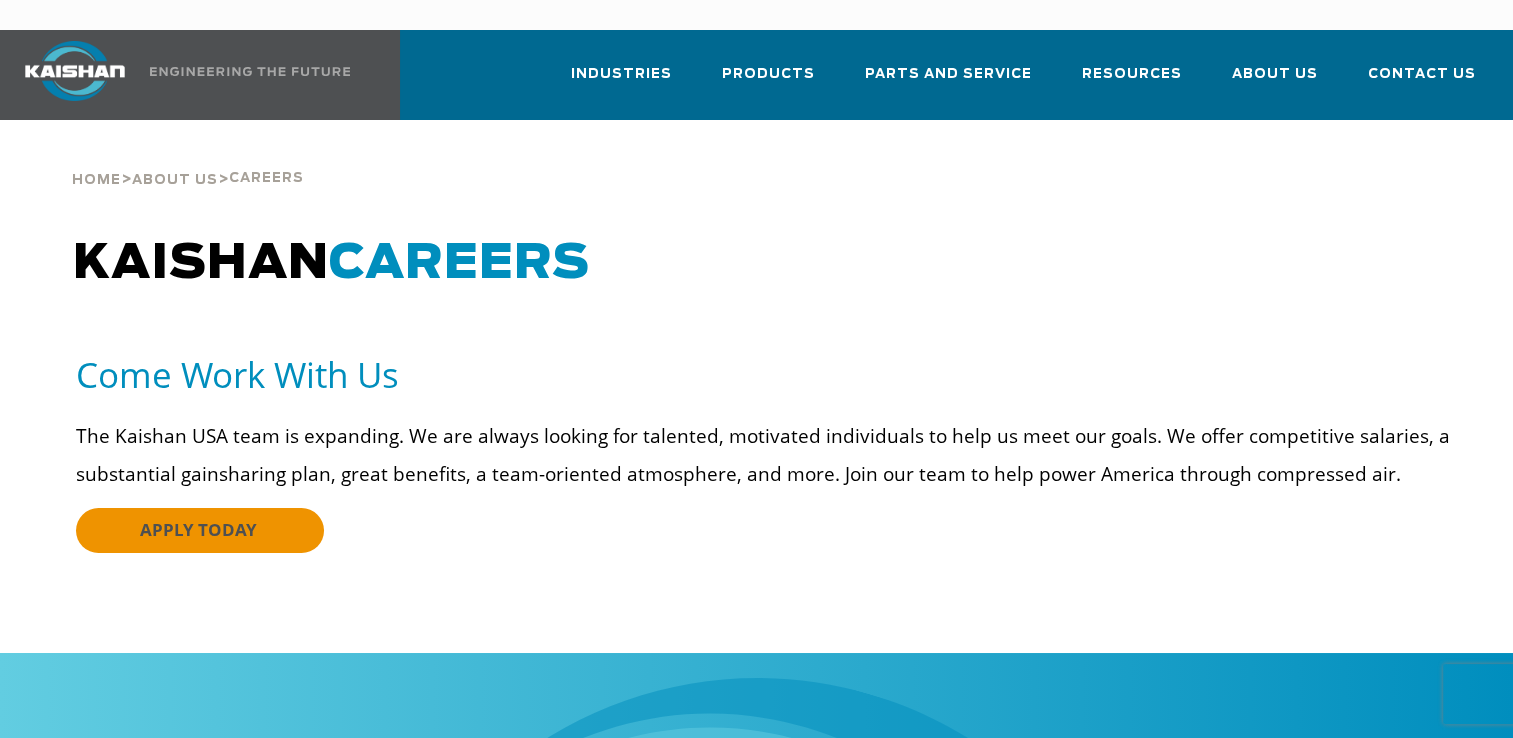 click on "APPLY TODAY" at bounding box center (200, 530) 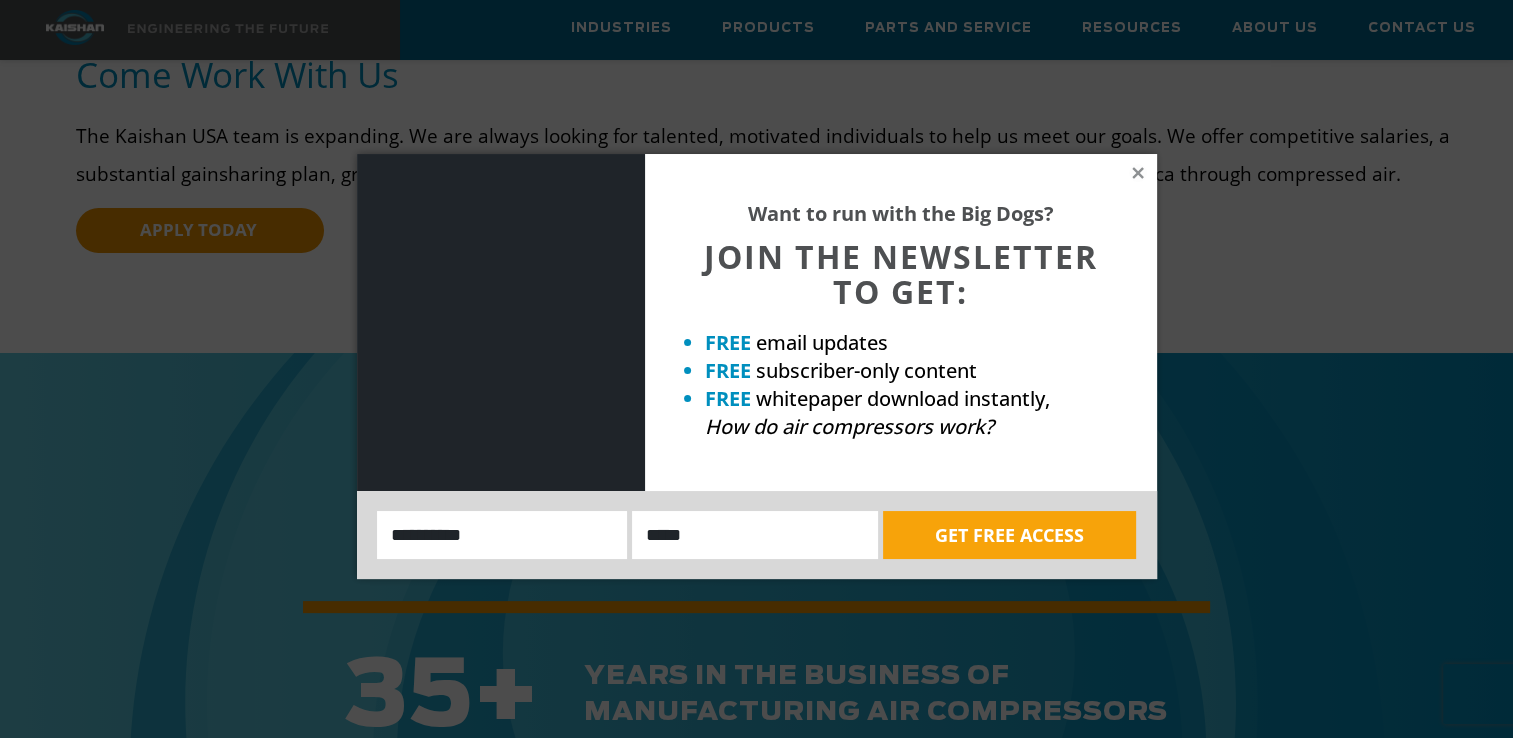 scroll, scrollTop: 500, scrollLeft: 0, axis: vertical 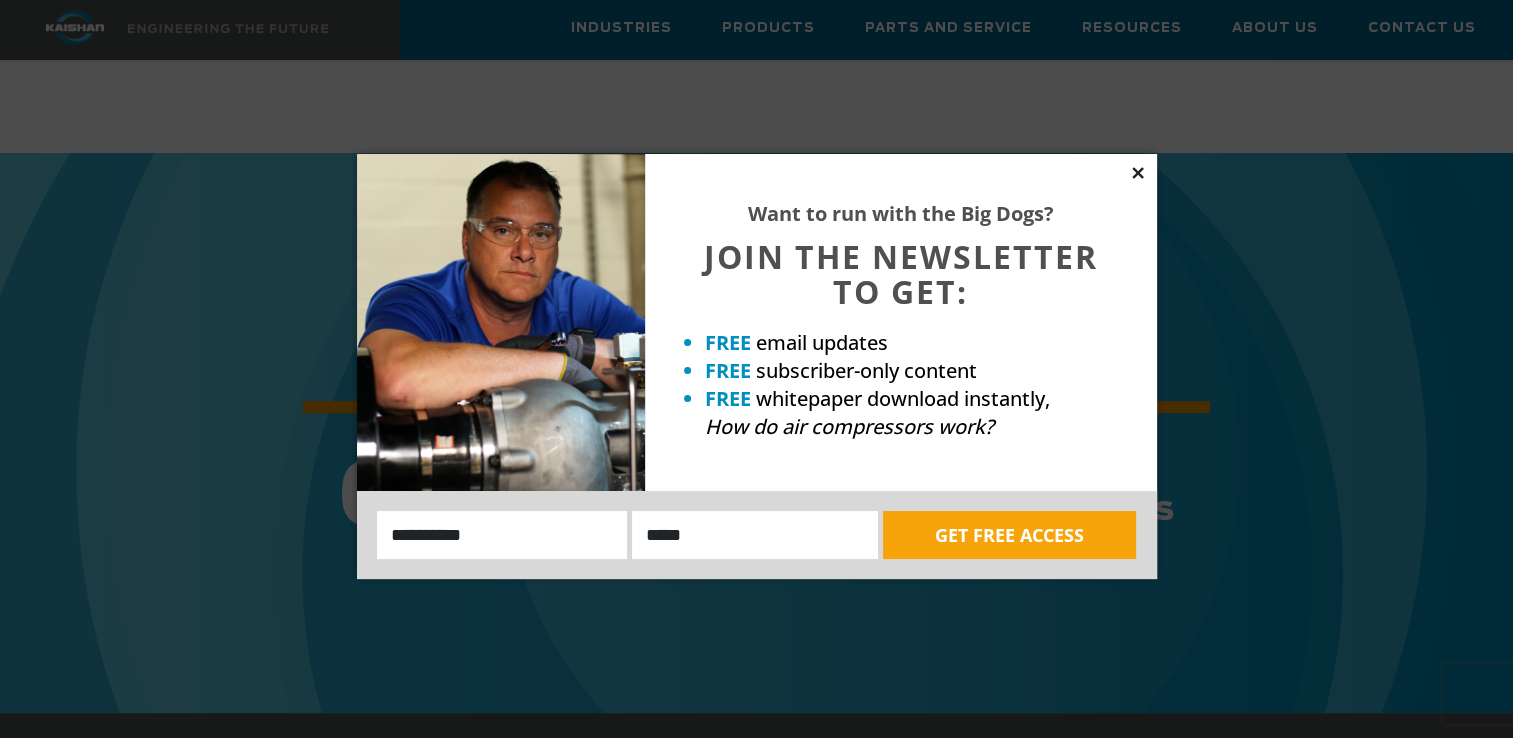 click 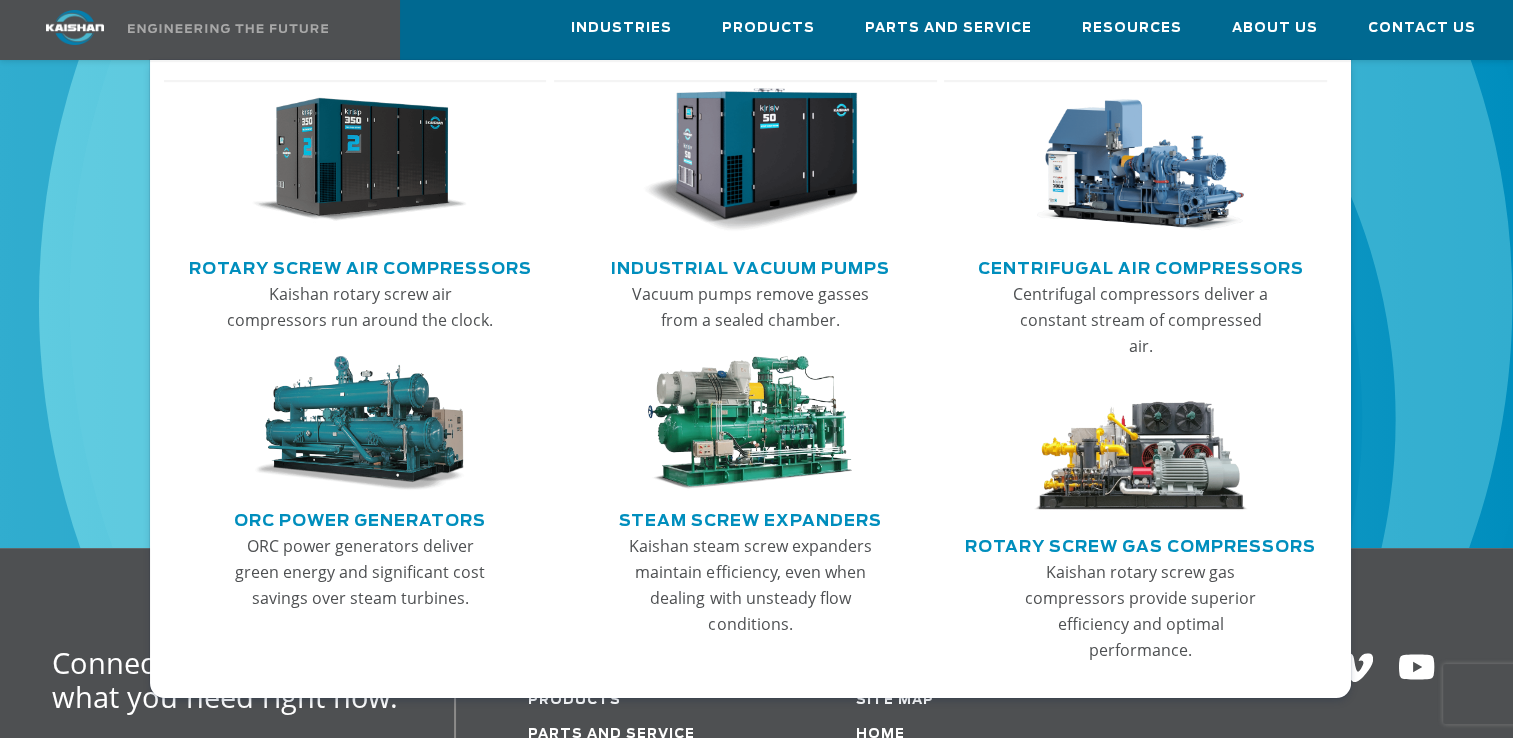 scroll, scrollTop: 676, scrollLeft: 0, axis: vertical 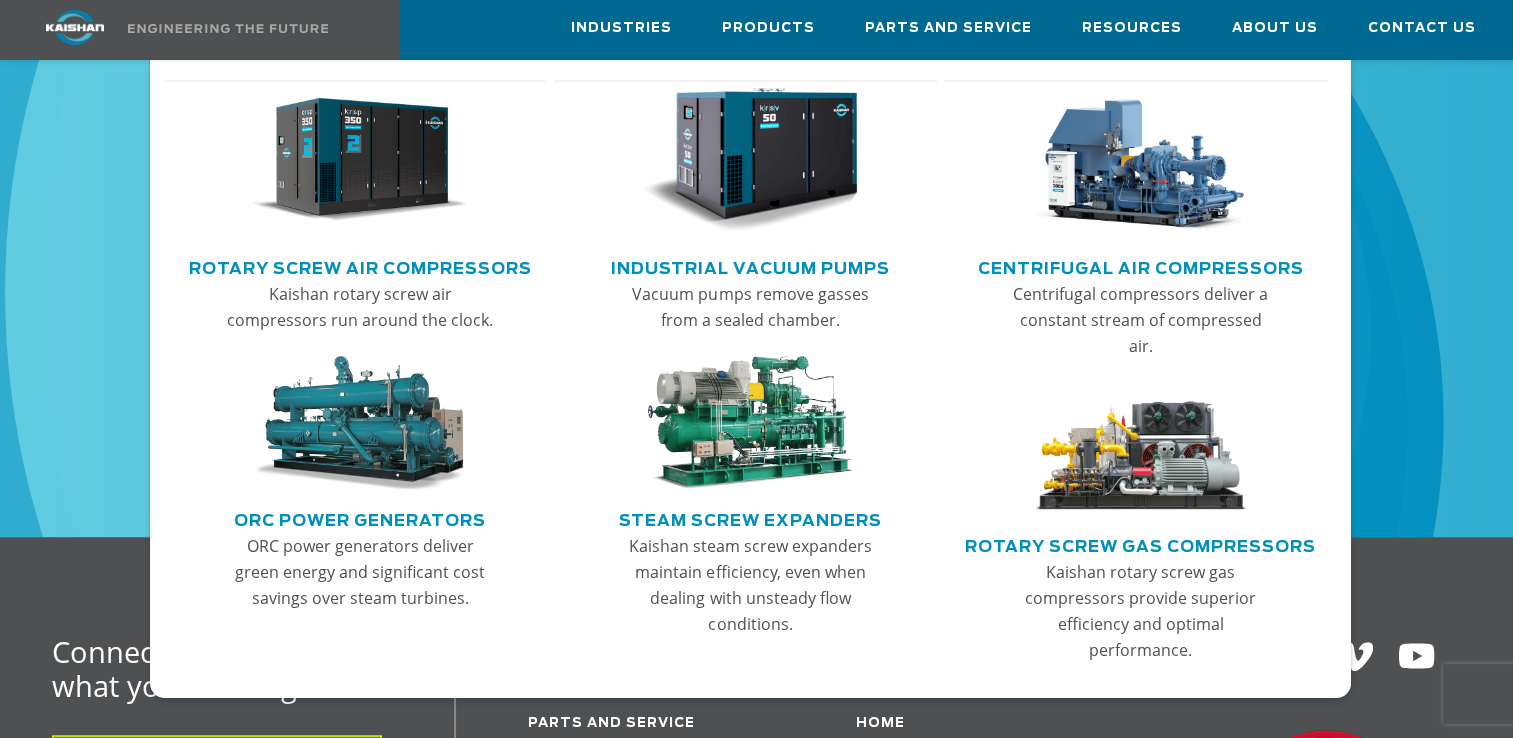 click on "Rotary Screw Air Compressors" at bounding box center [360, 266] 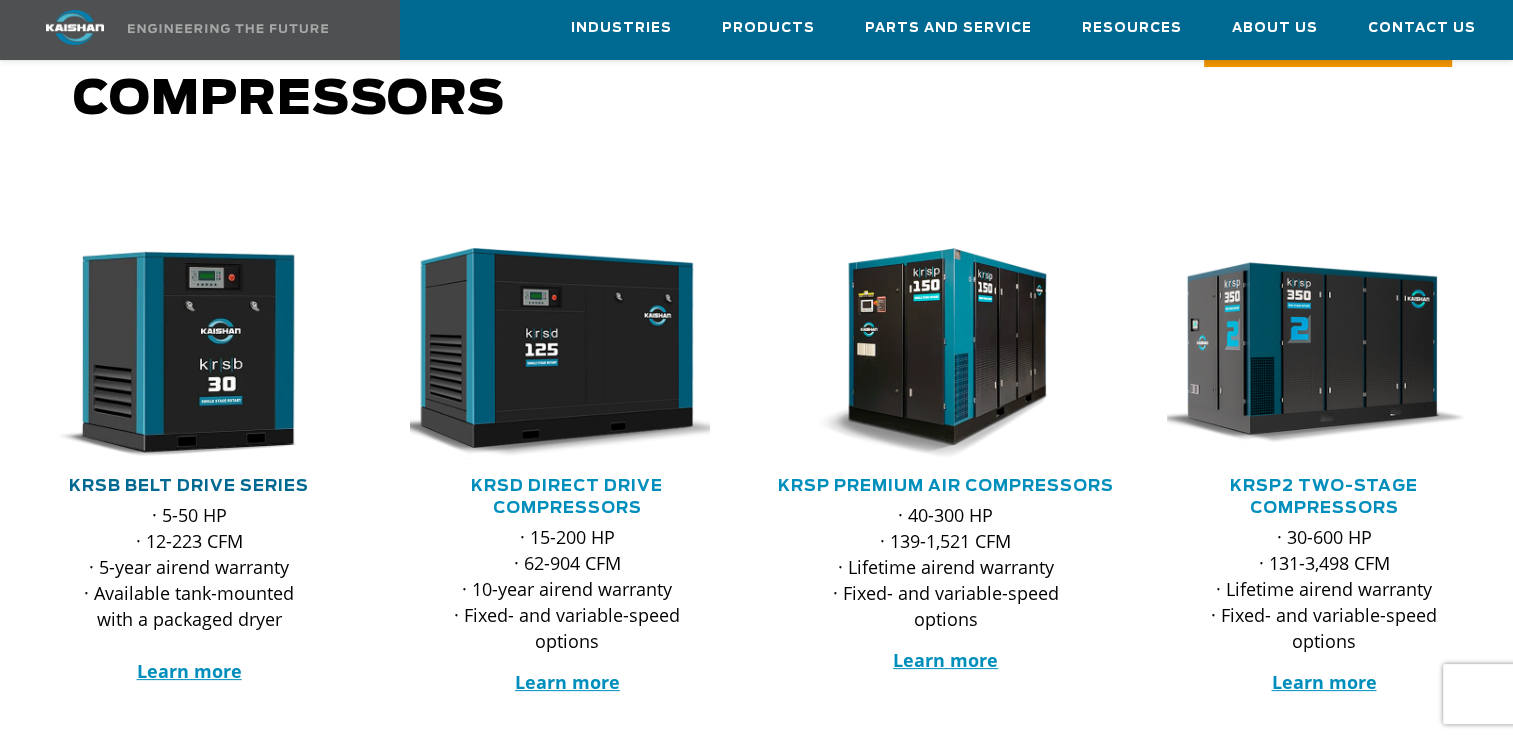 scroll, scrollTop: 300, scrollLeft: 0, axis: vertical 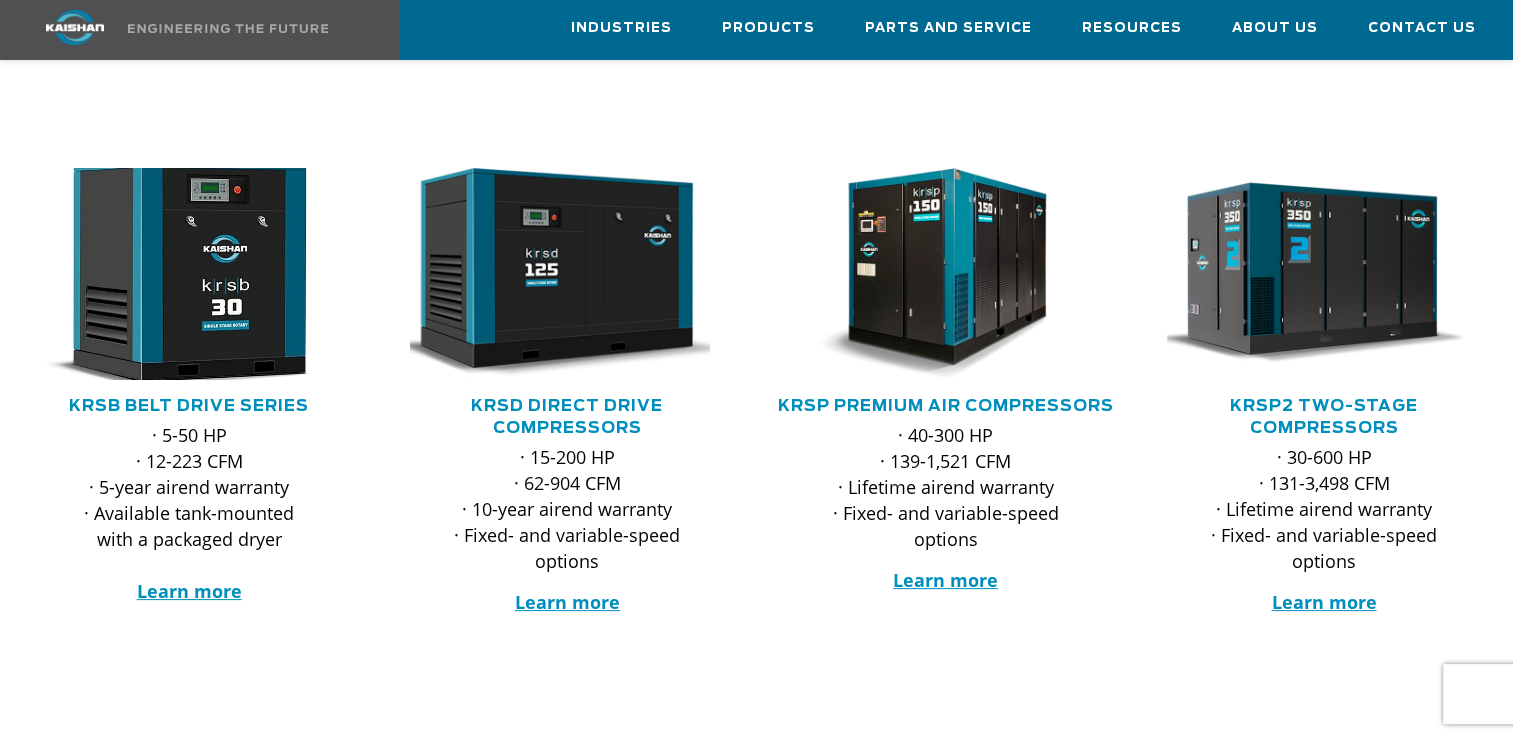 click at bounding box center (174, 273) 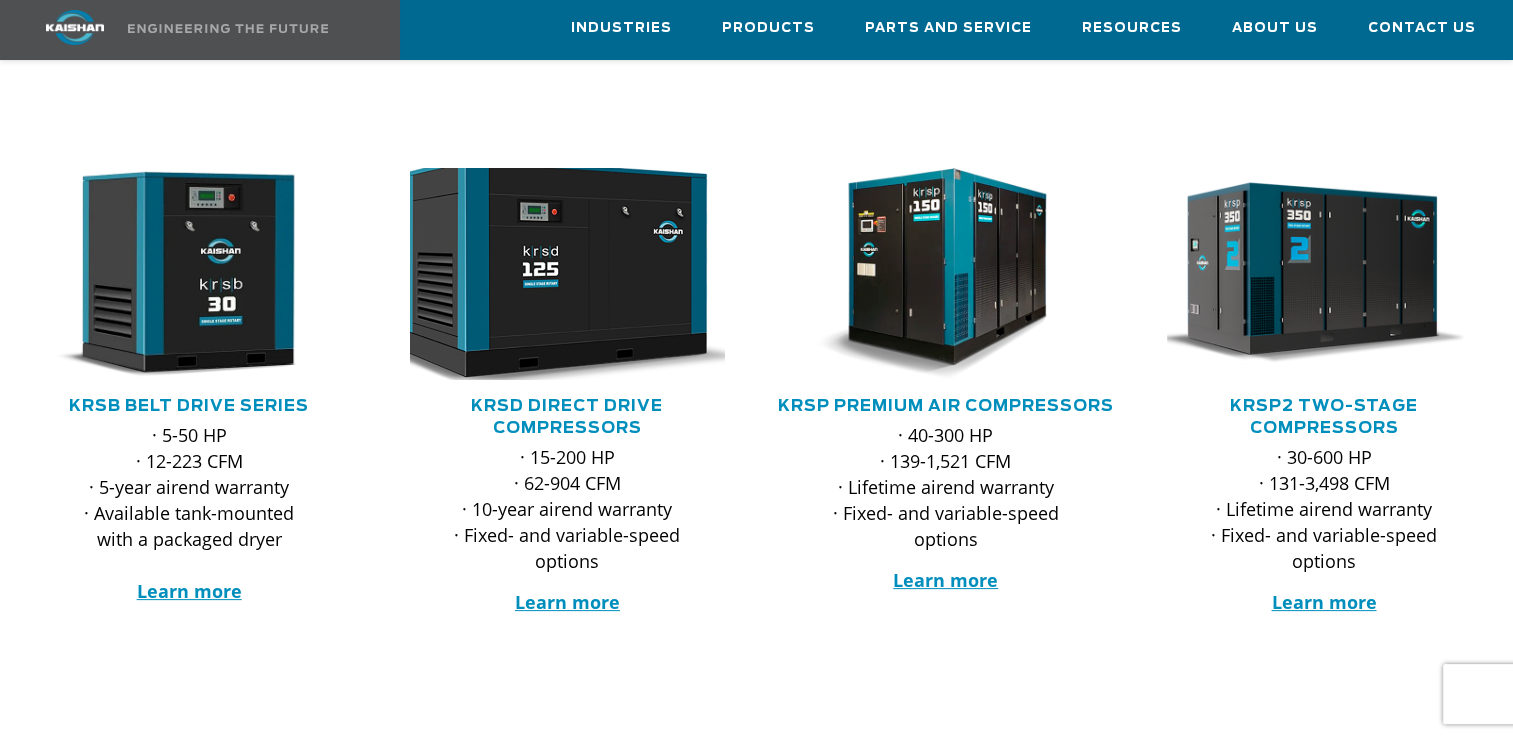 click at bounding box center (553, 273) 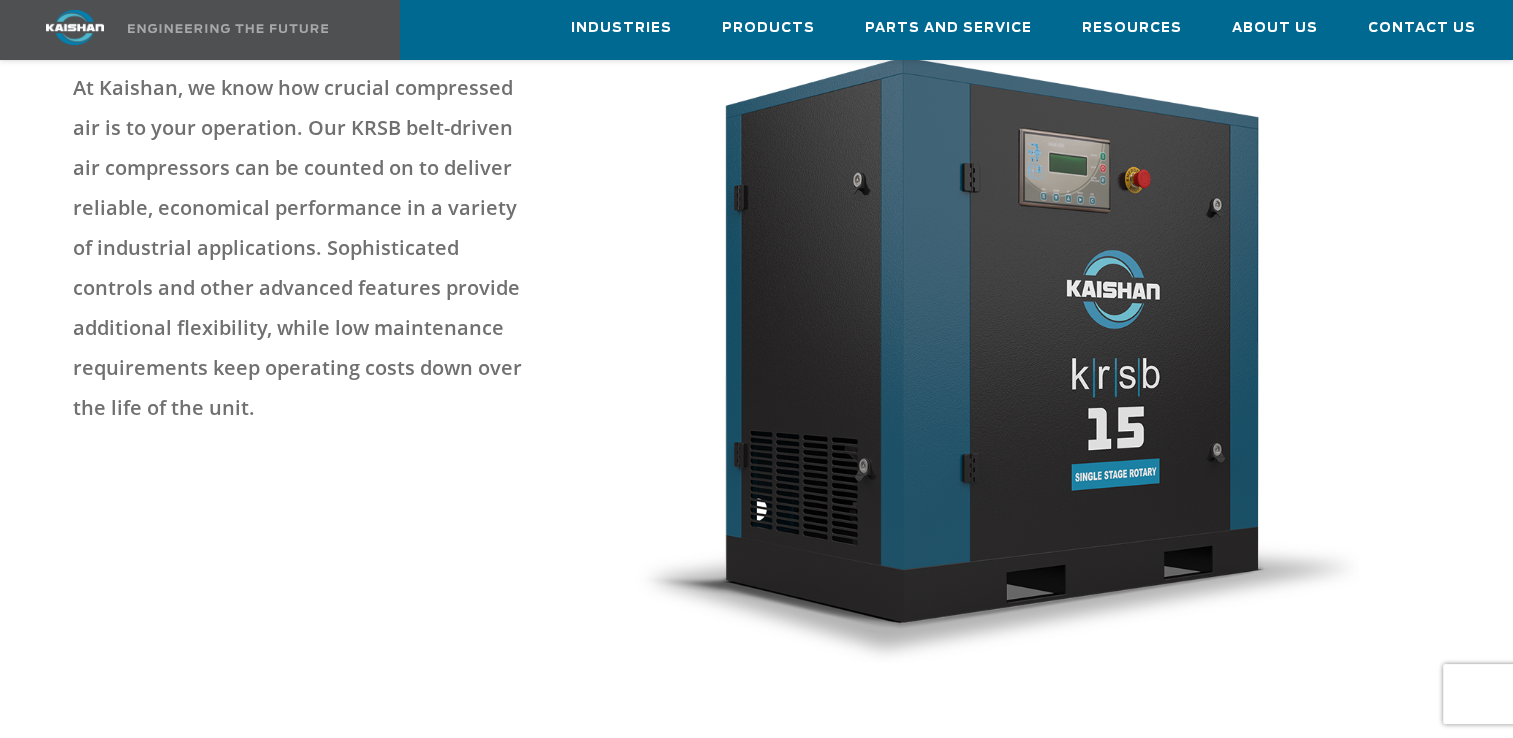 scroll, scrollTop: 400, scrollLeft: 0, axis: vertical 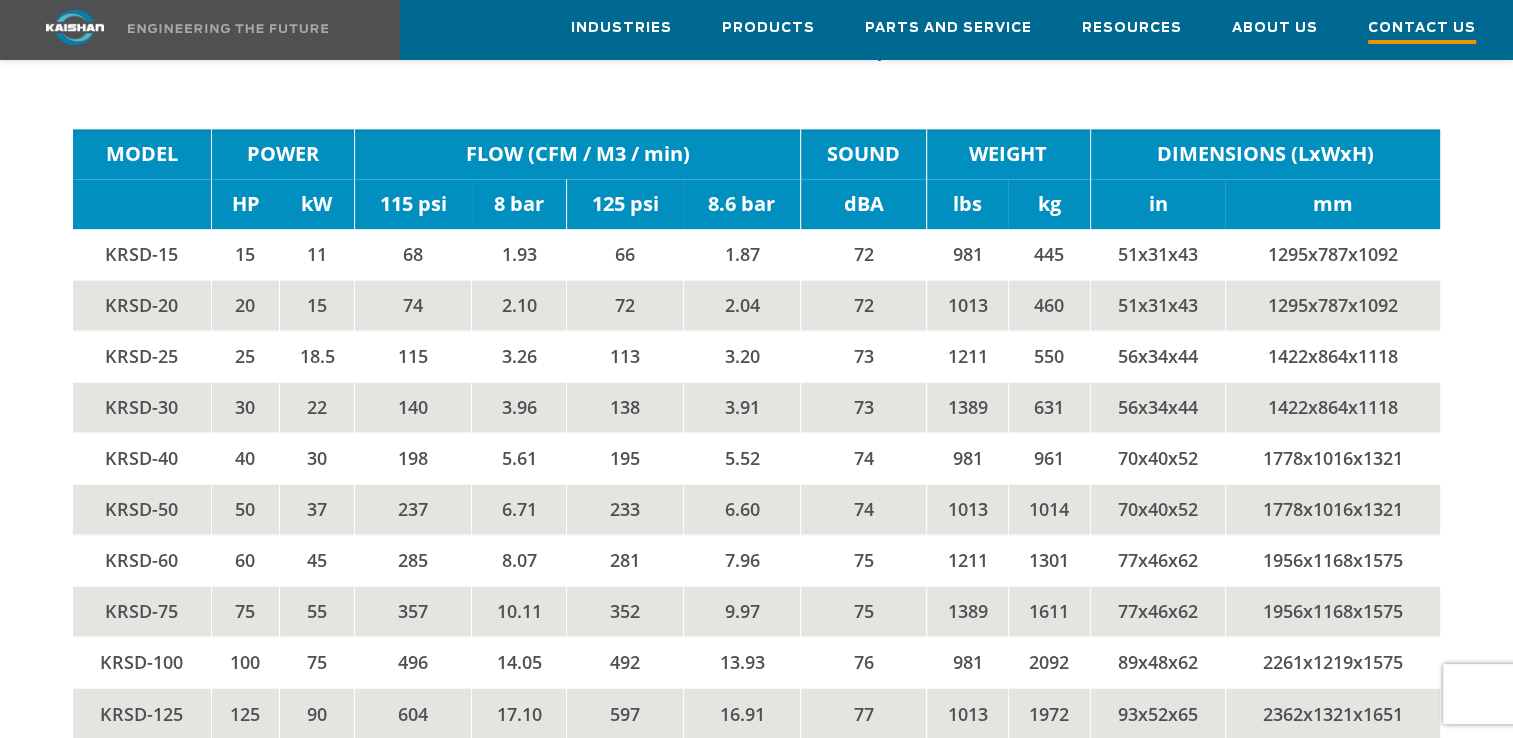 click on "Contact Us" at bounding box center [1422, 30] 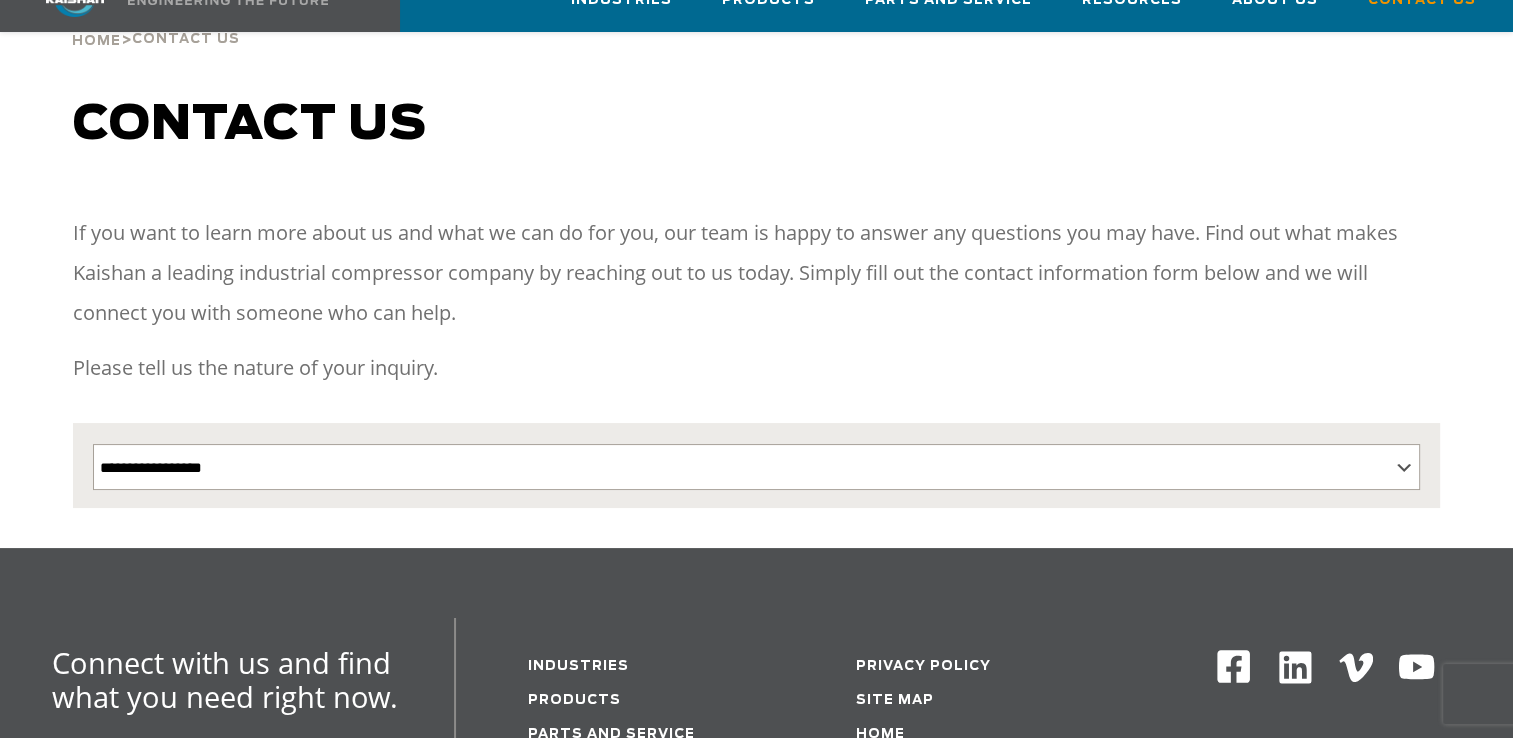 scroll, scrollTop: 200, scrollLeft: 0, axis: vertical 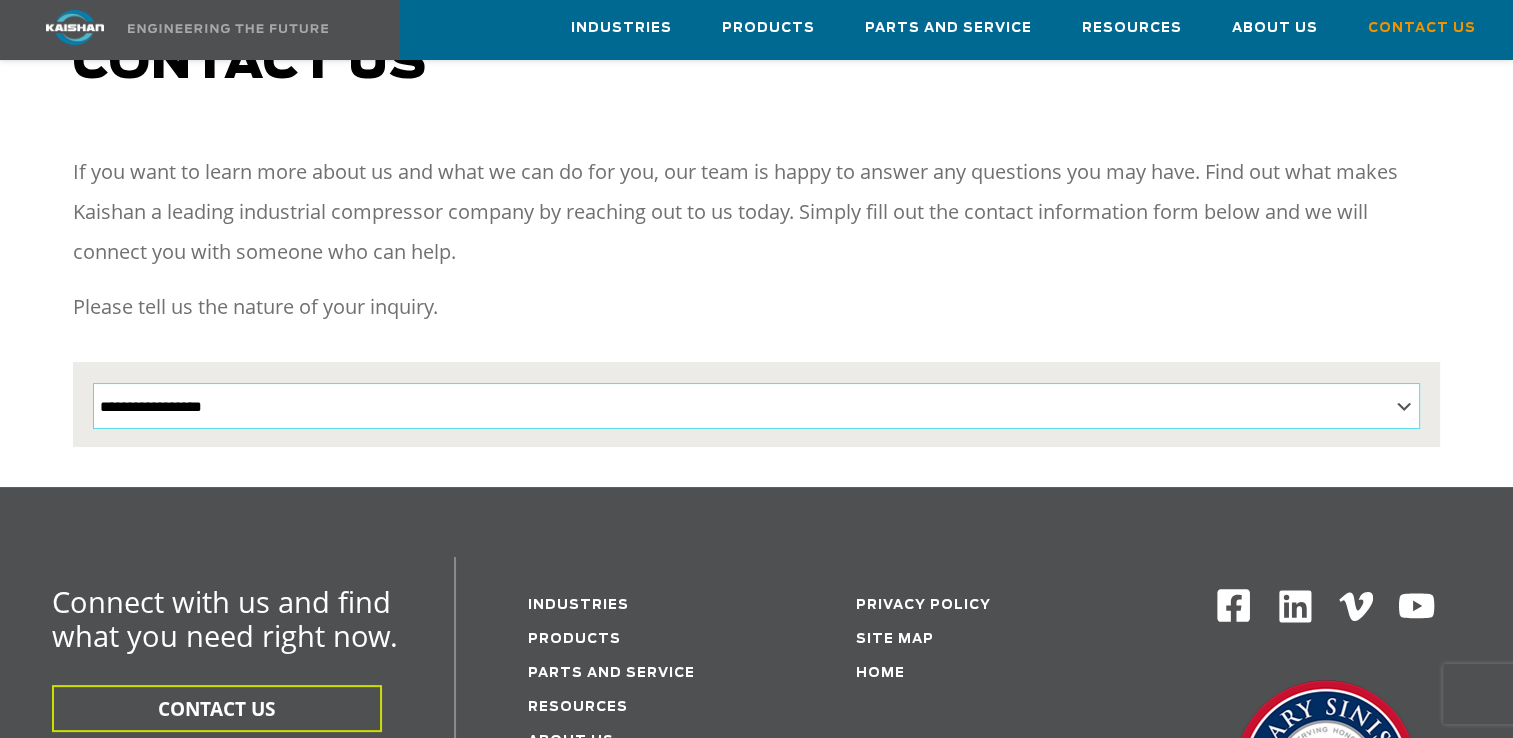 click on "**********" at bounding box center (757, 406) 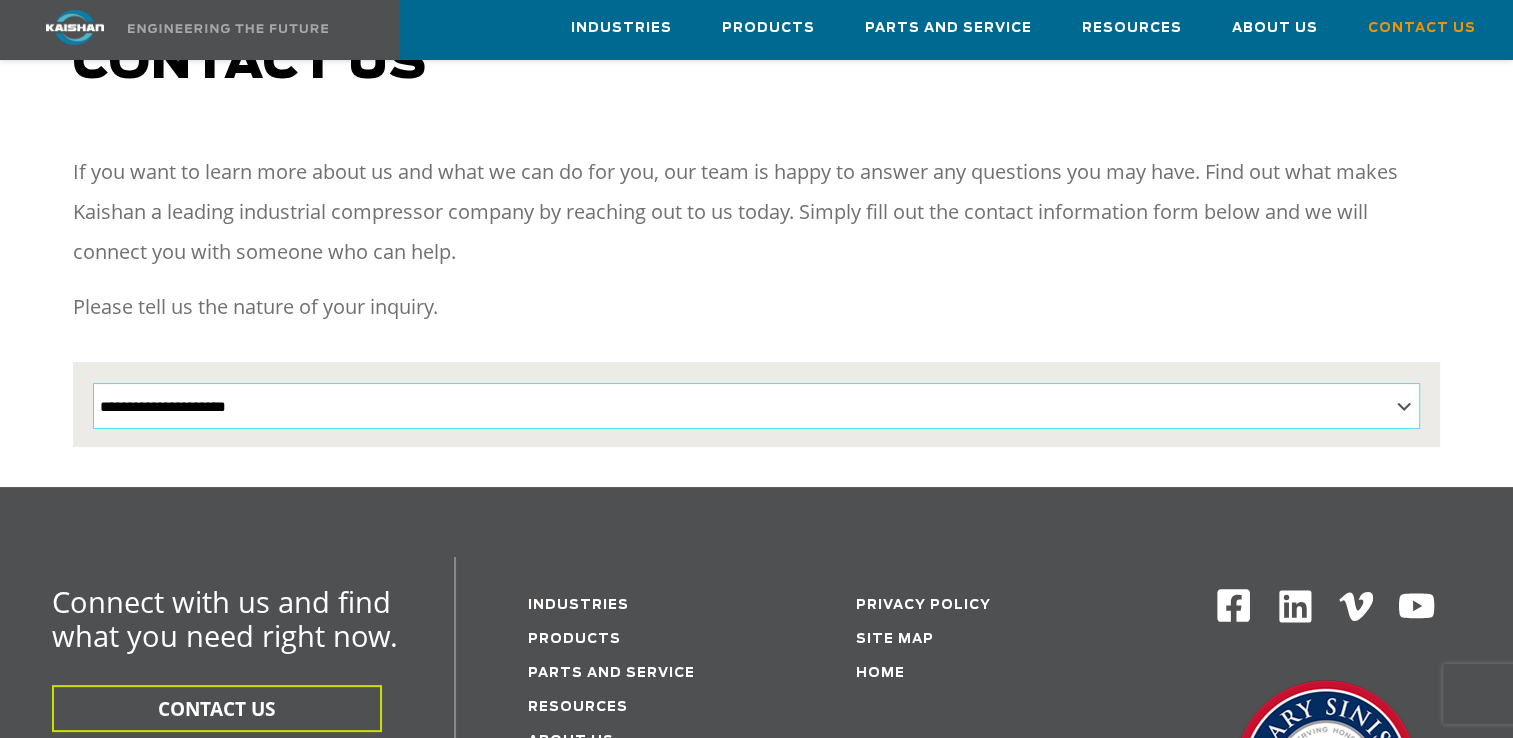 click on "**********" at bounding box center (757, 406) 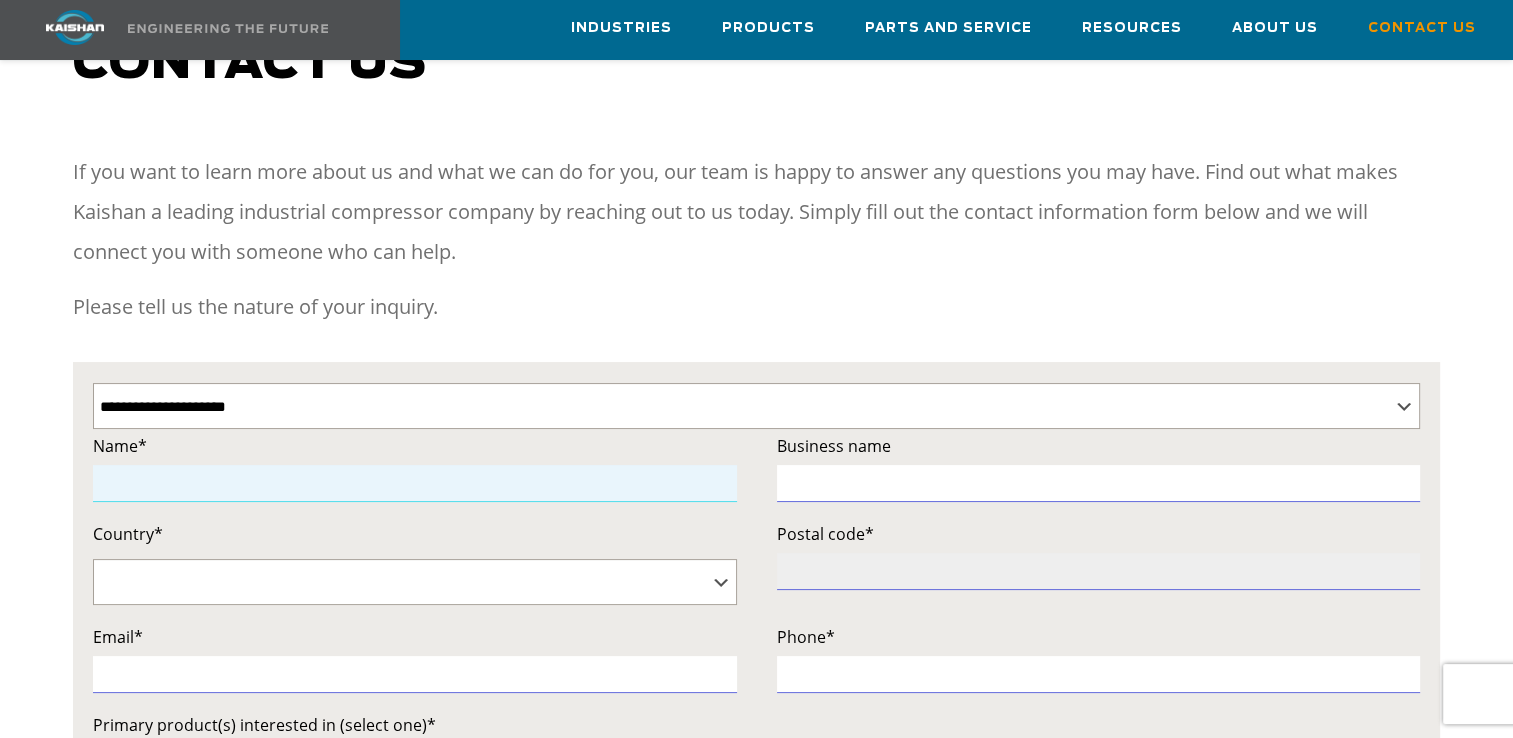 click at bounding box center (415, 483) 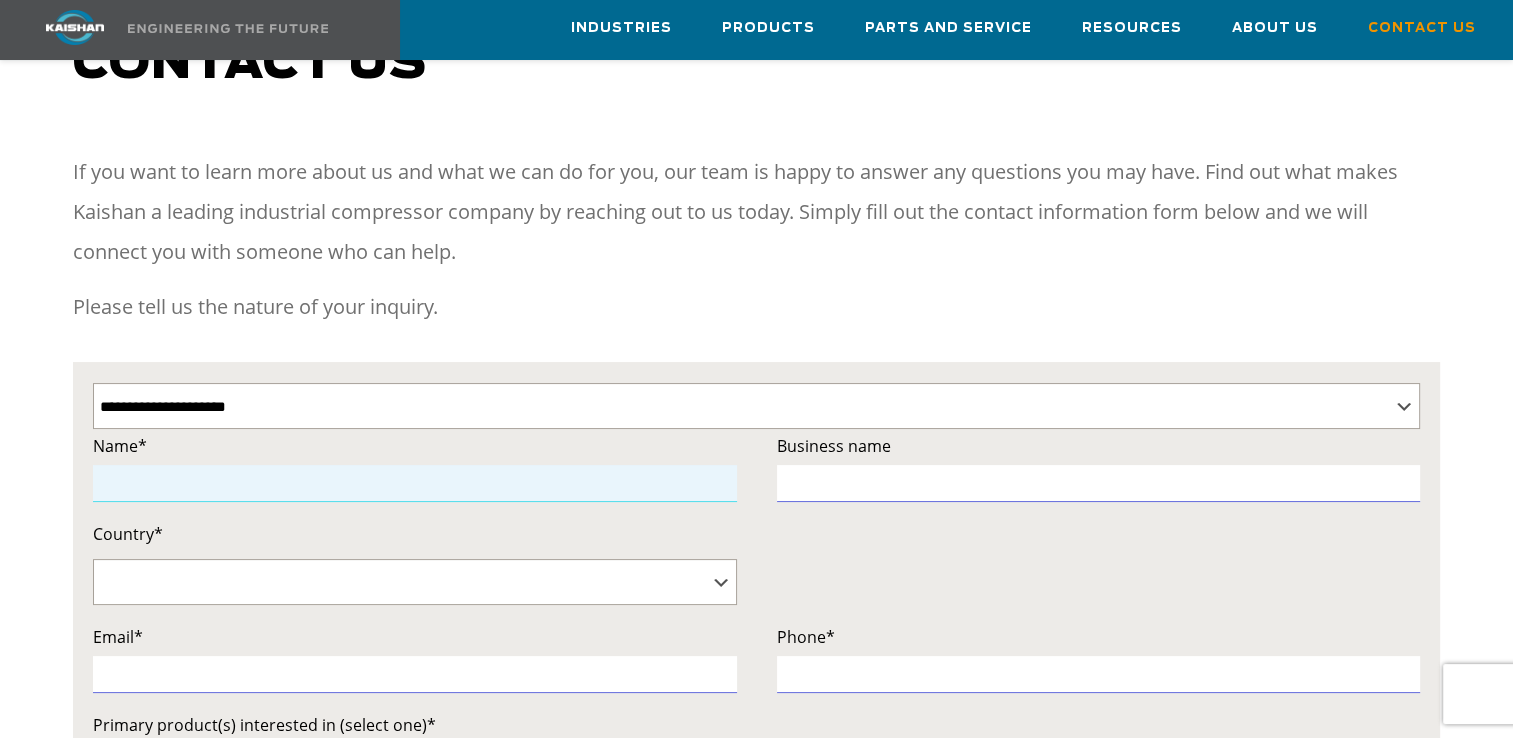 type on "**********" 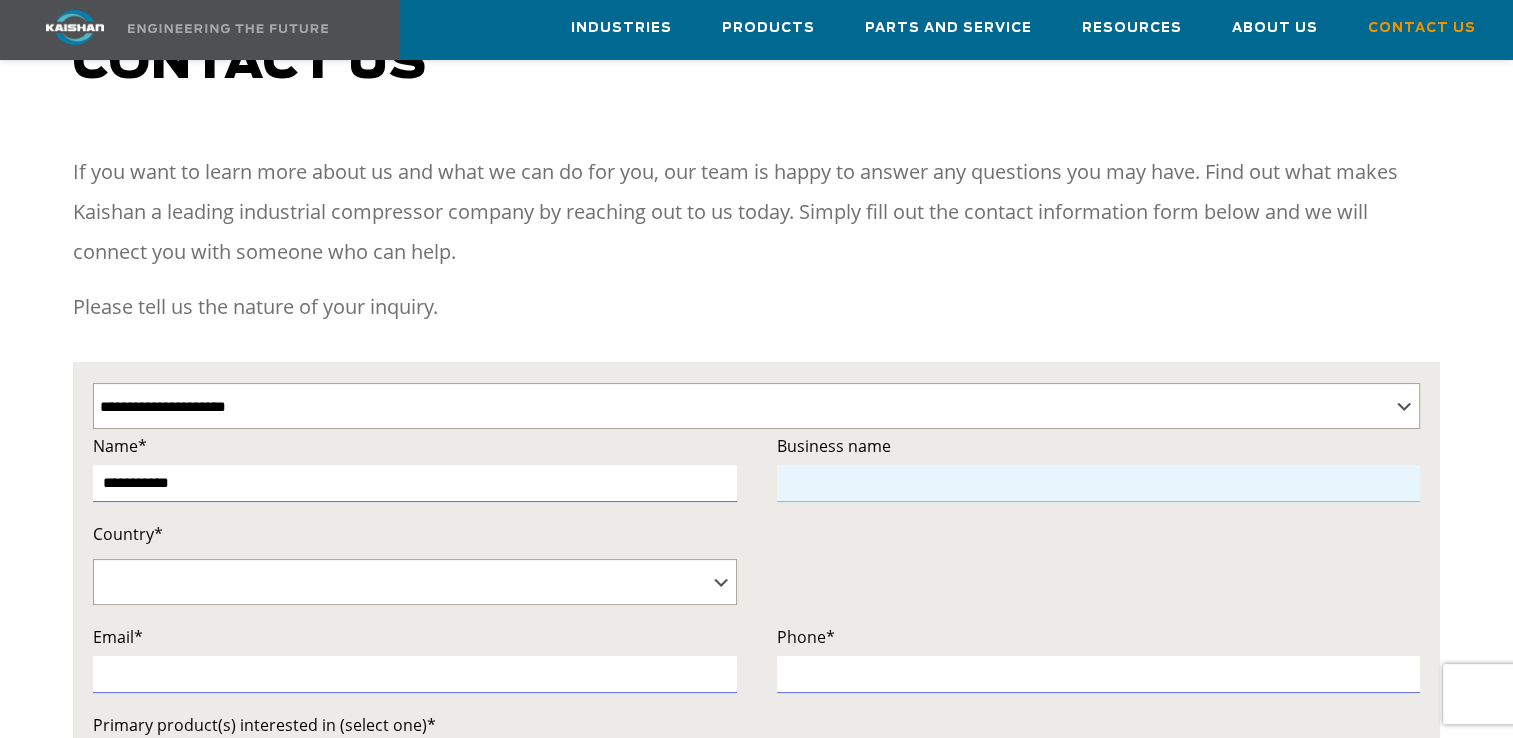type on "**********" 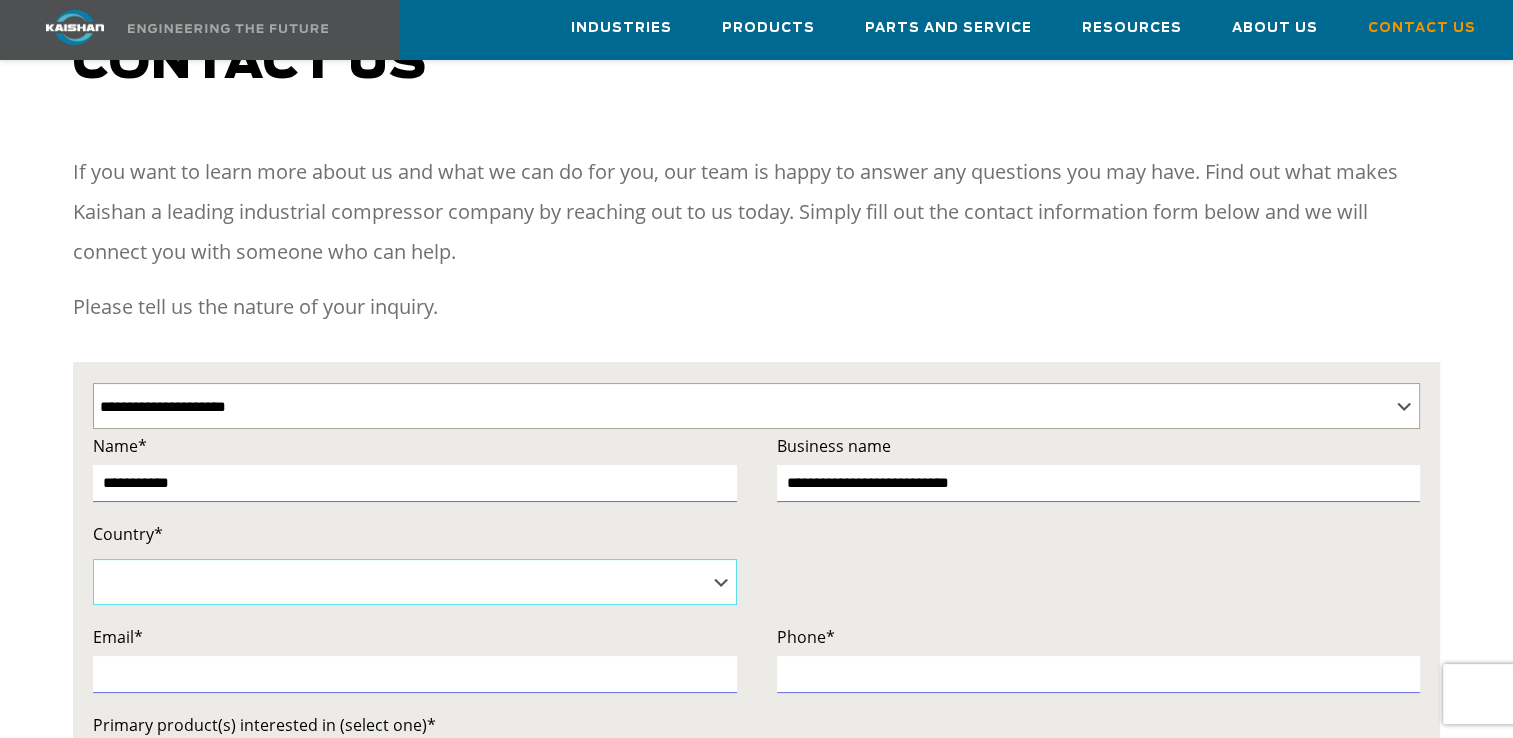 select on "**********" 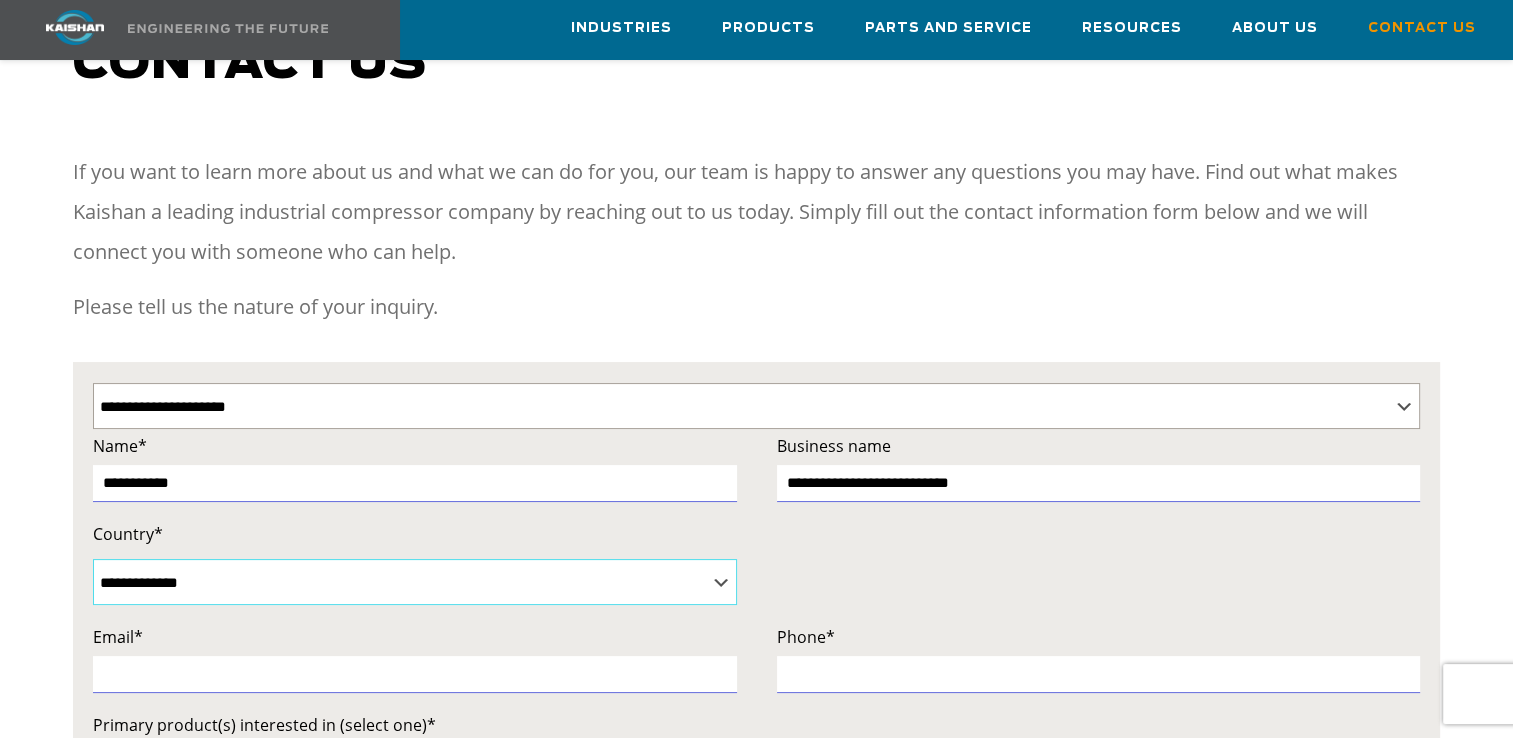 type on "**********" 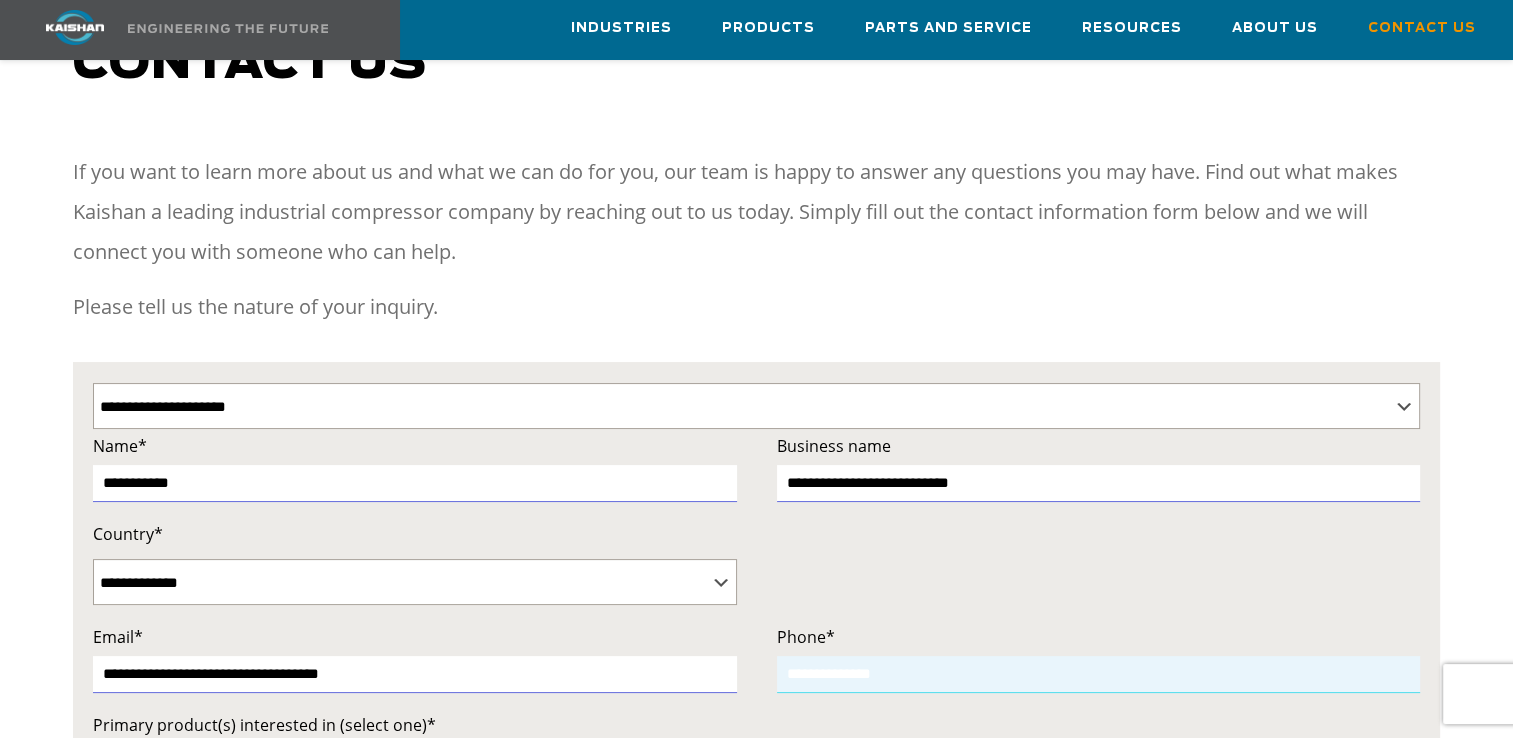 type on "**********" 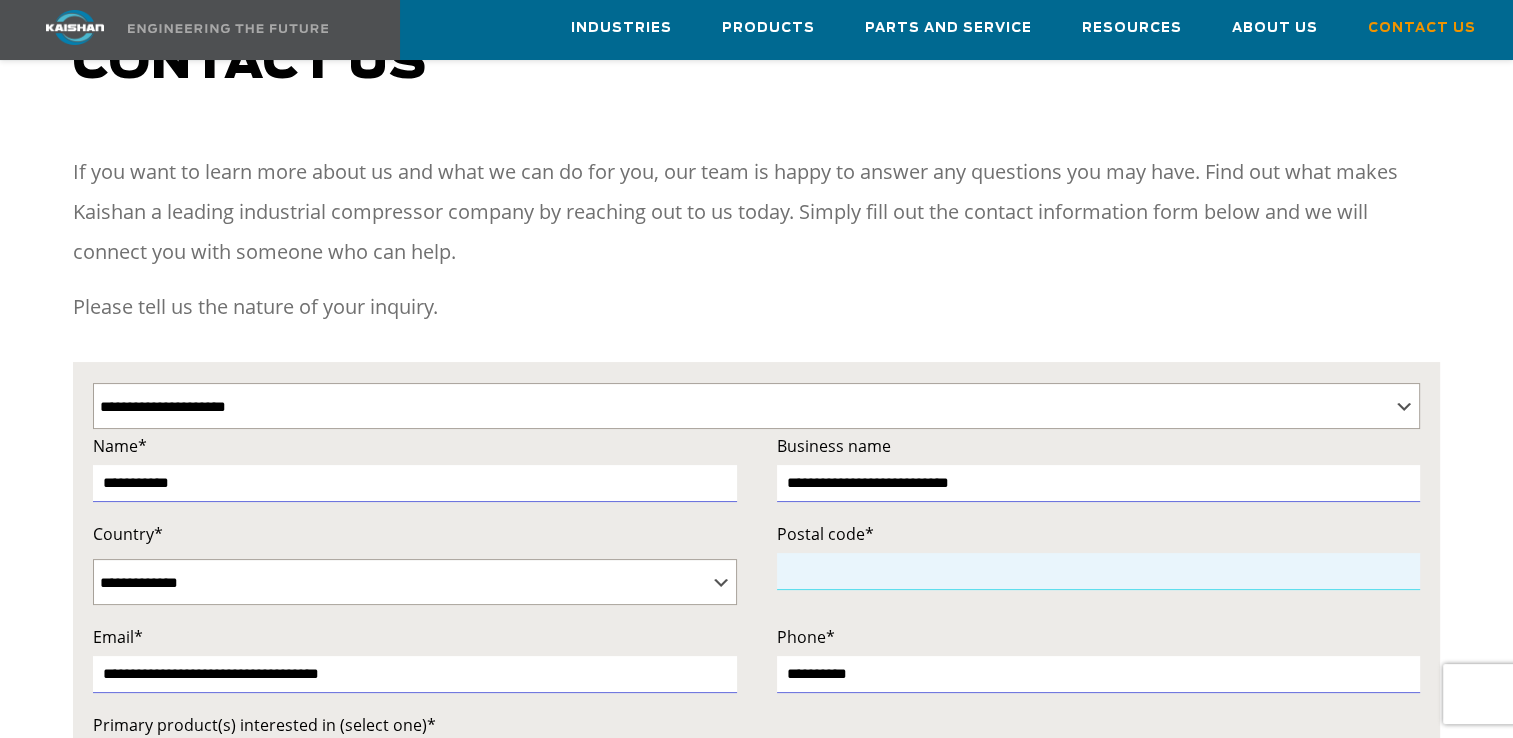 click at bounding box center (1099, 571) 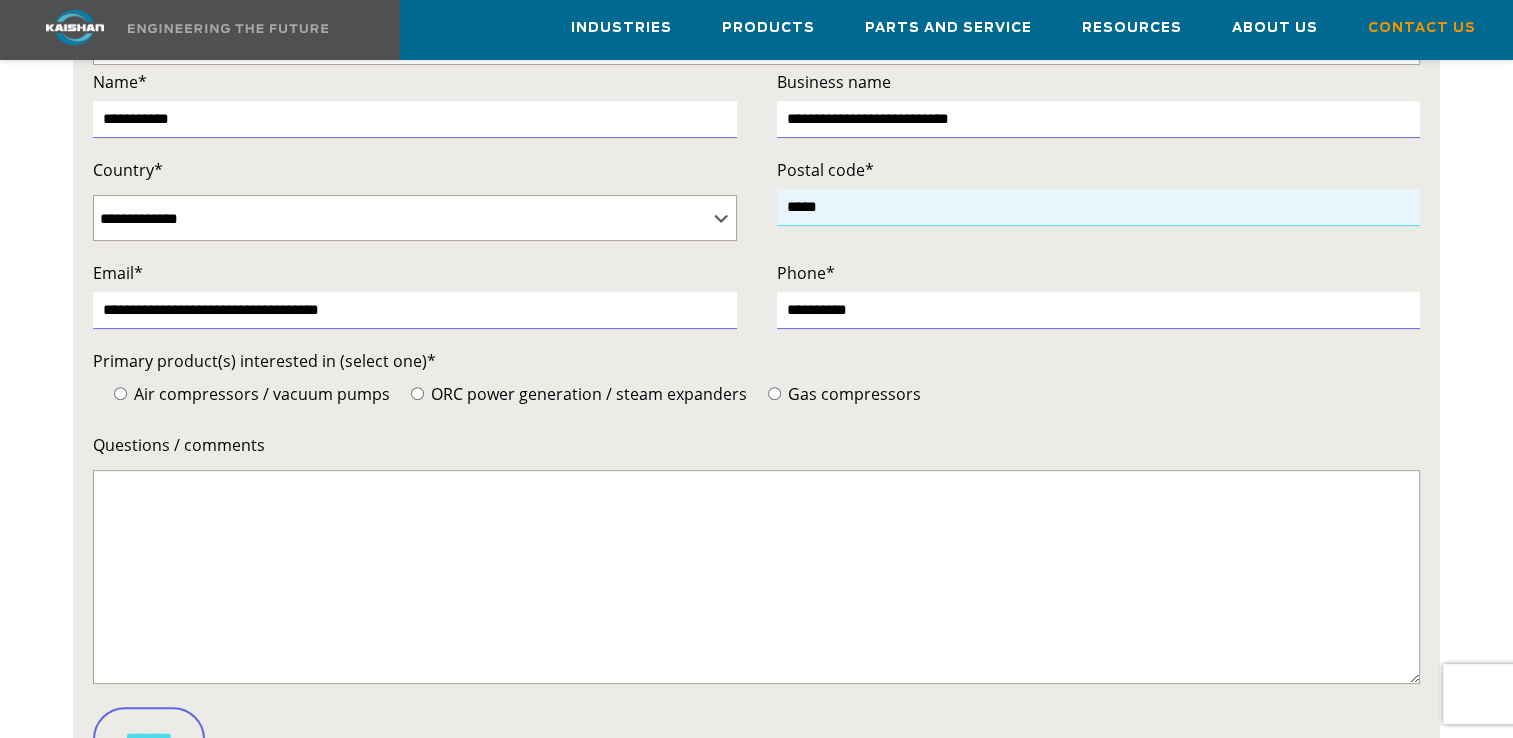 scroll, scrollTop: 600, scrollLeft: 0, axis: vertical 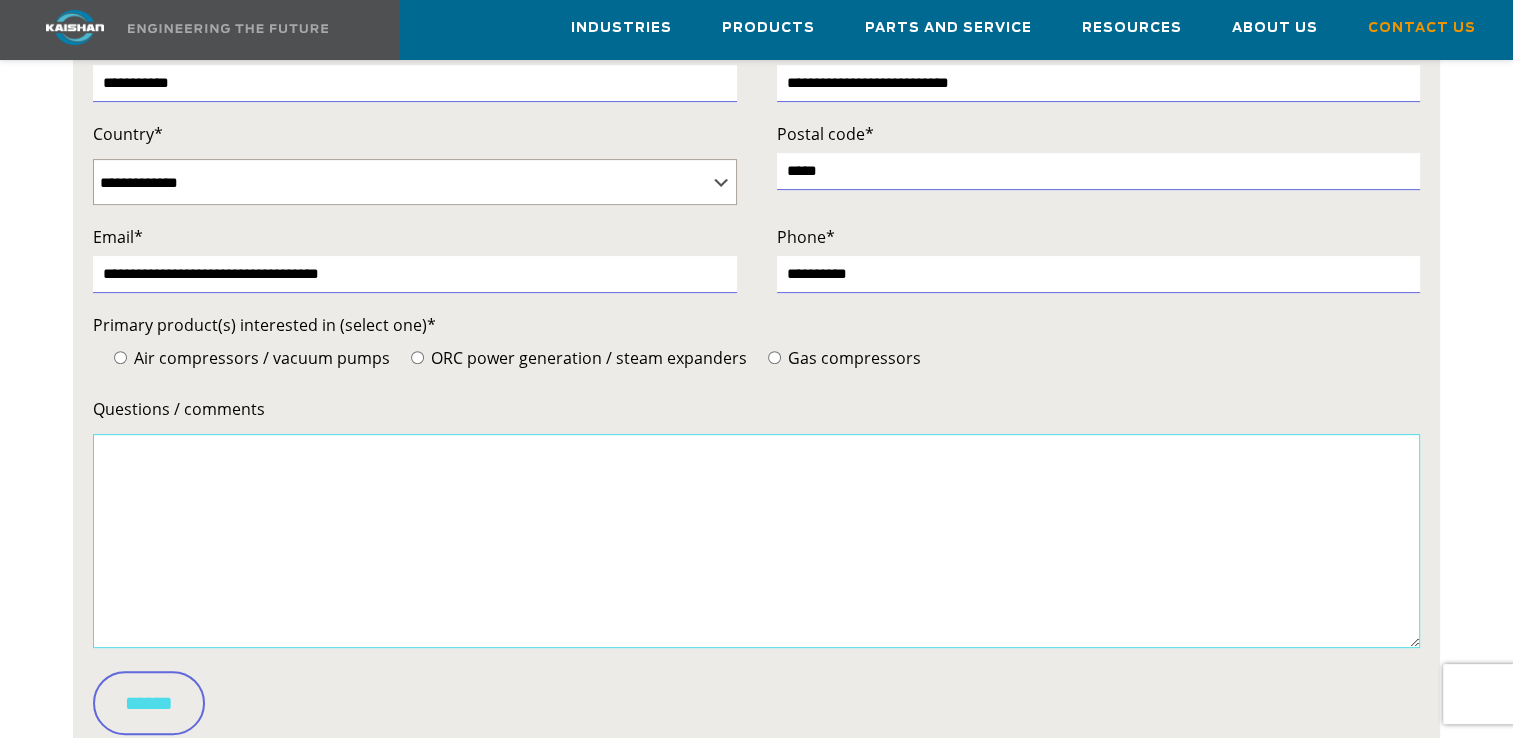 click on "Questions / comments" at bounding box center (757, 541) 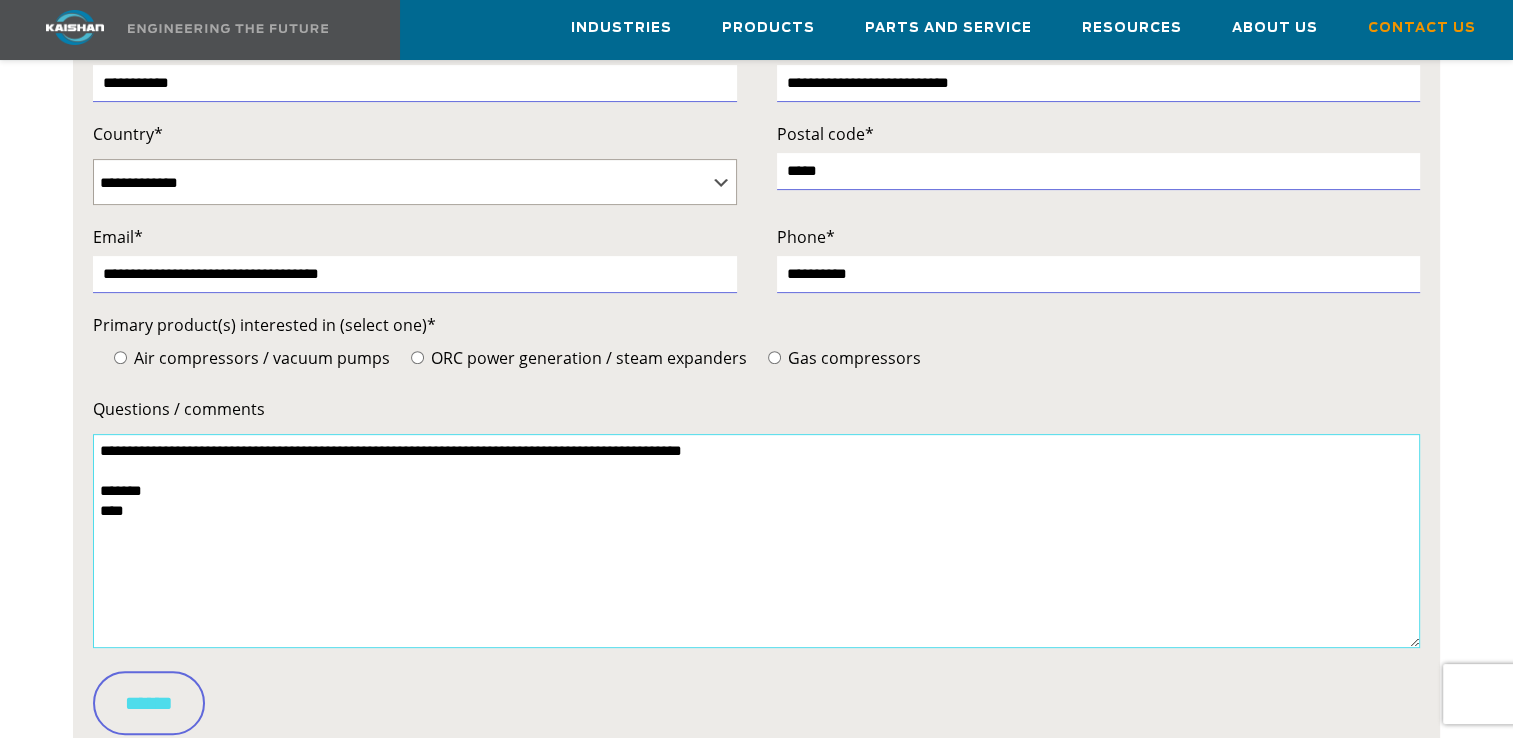 click on "**********" at bounding box center (757, 541) 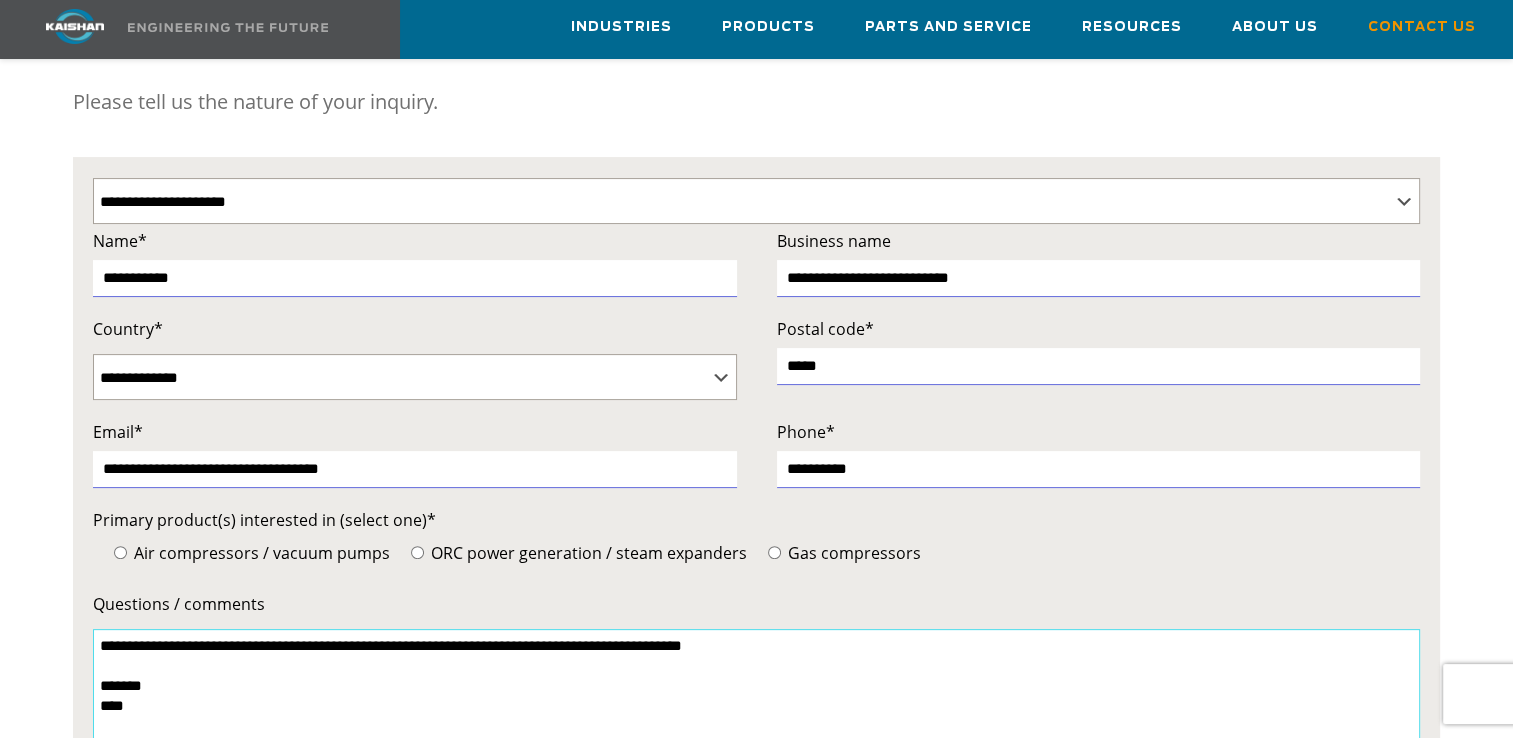 scroll, scrollTop: 800, scrollLeft: 0, axis: vertical 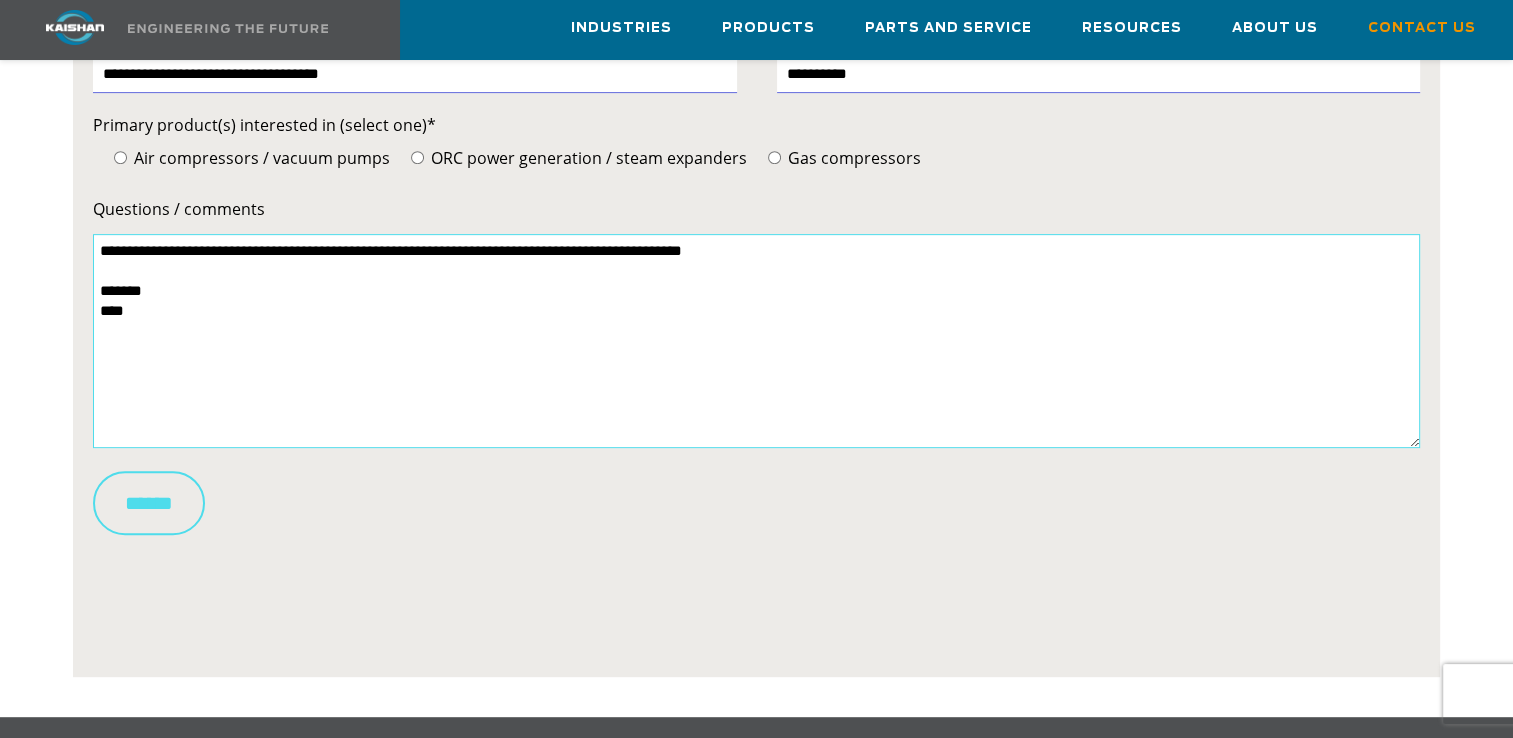 type on "**********" 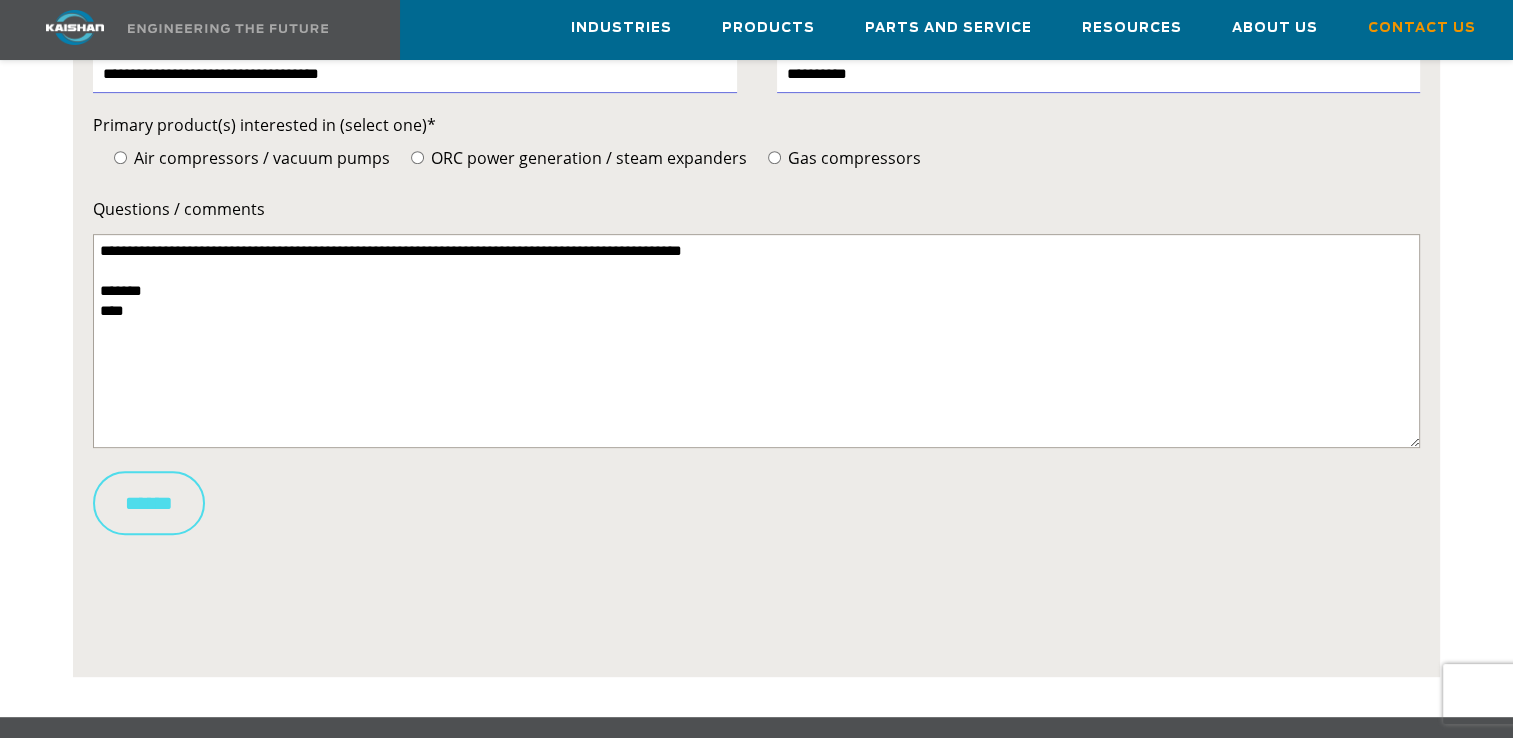 click on "******" at bounding box center [149, 503] 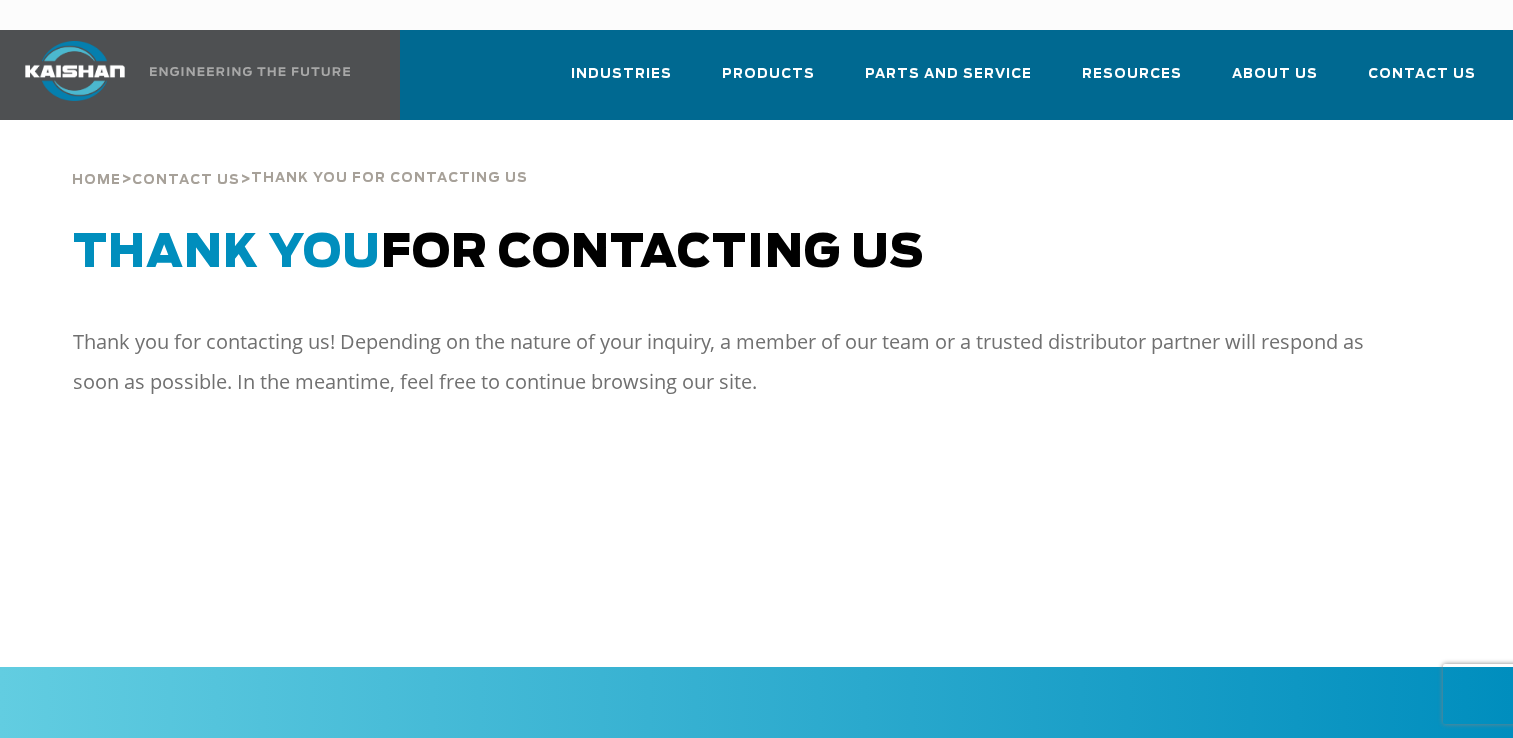 scroll, scrollTop: 0, scrollLeft: 0, axis: both 